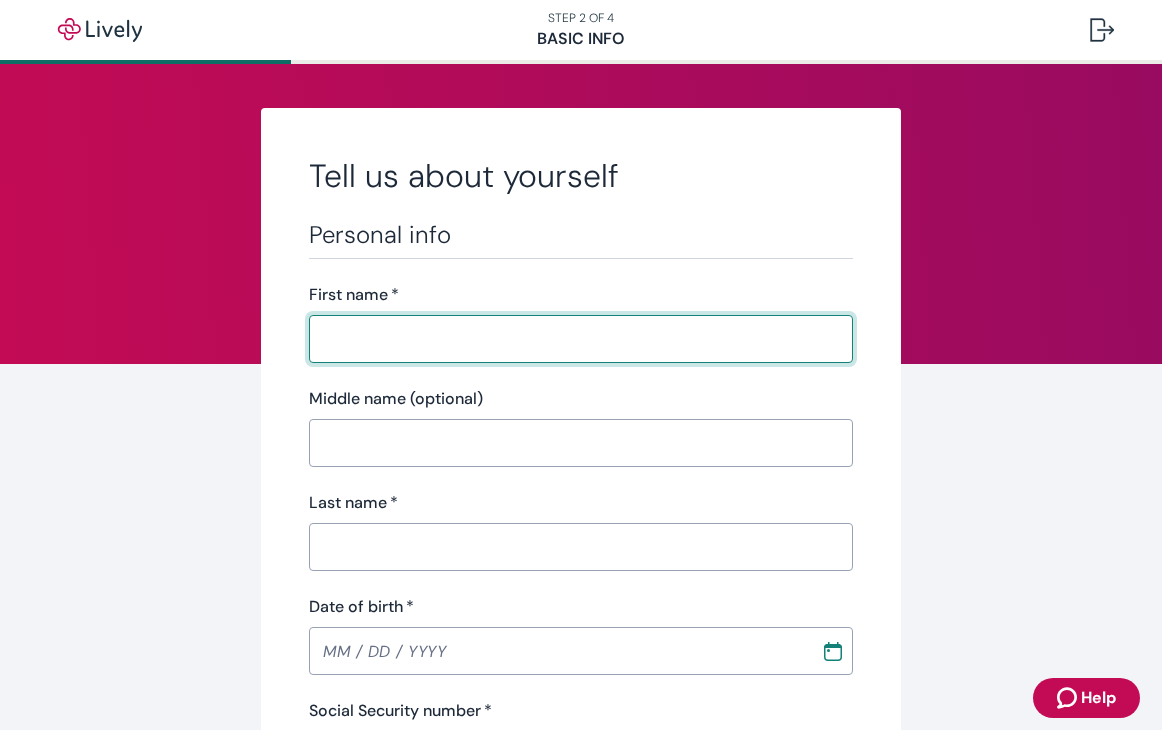 scroll, scrollTop: 0, scrollLeft: 0, axis: both 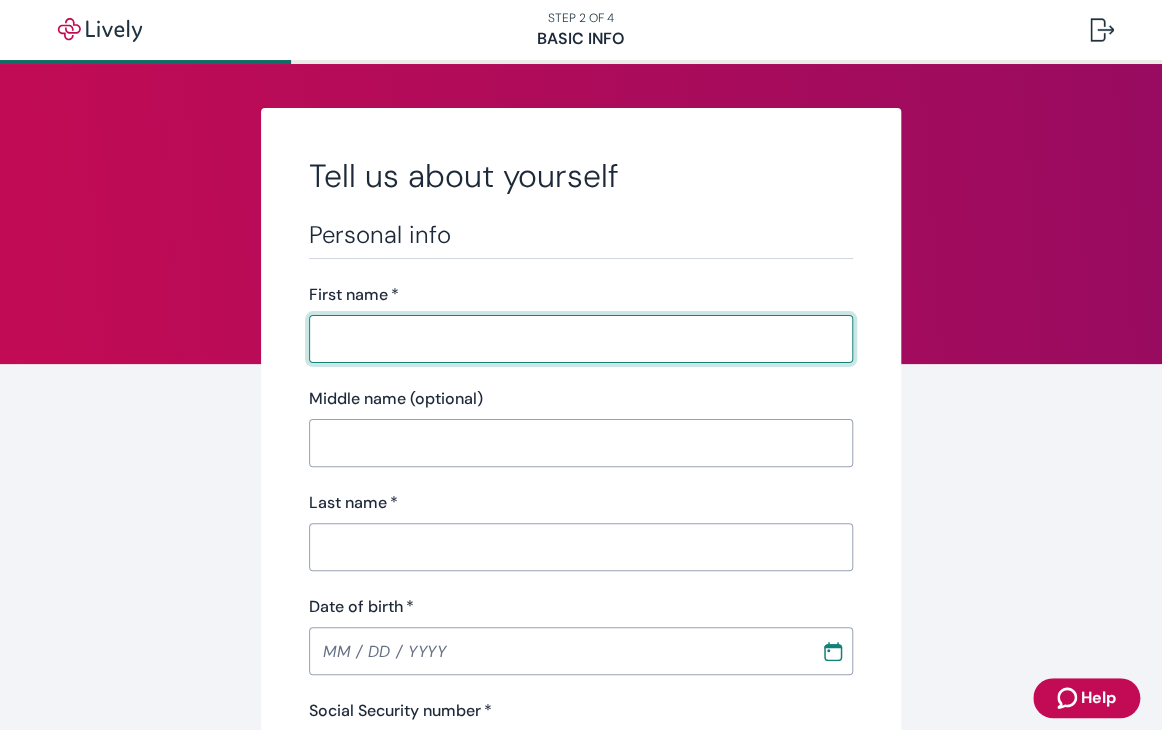 click on "First name   *" at bounding box center (574, 339) 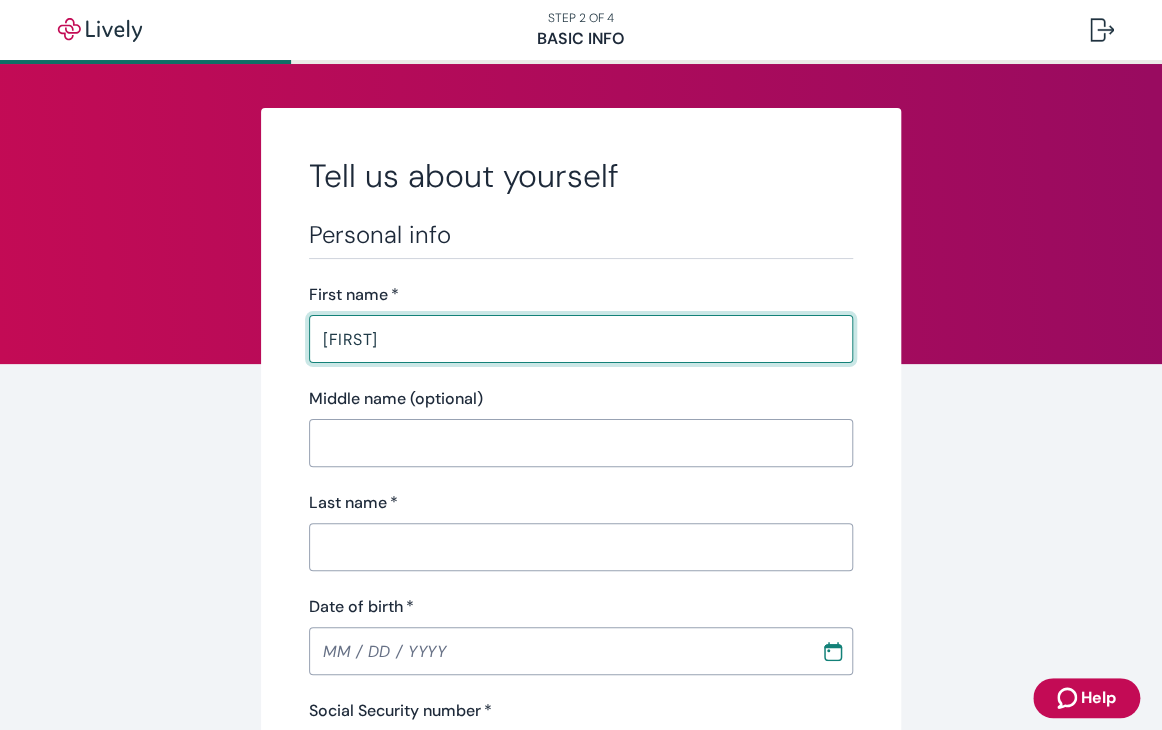 type on "[LAST]" 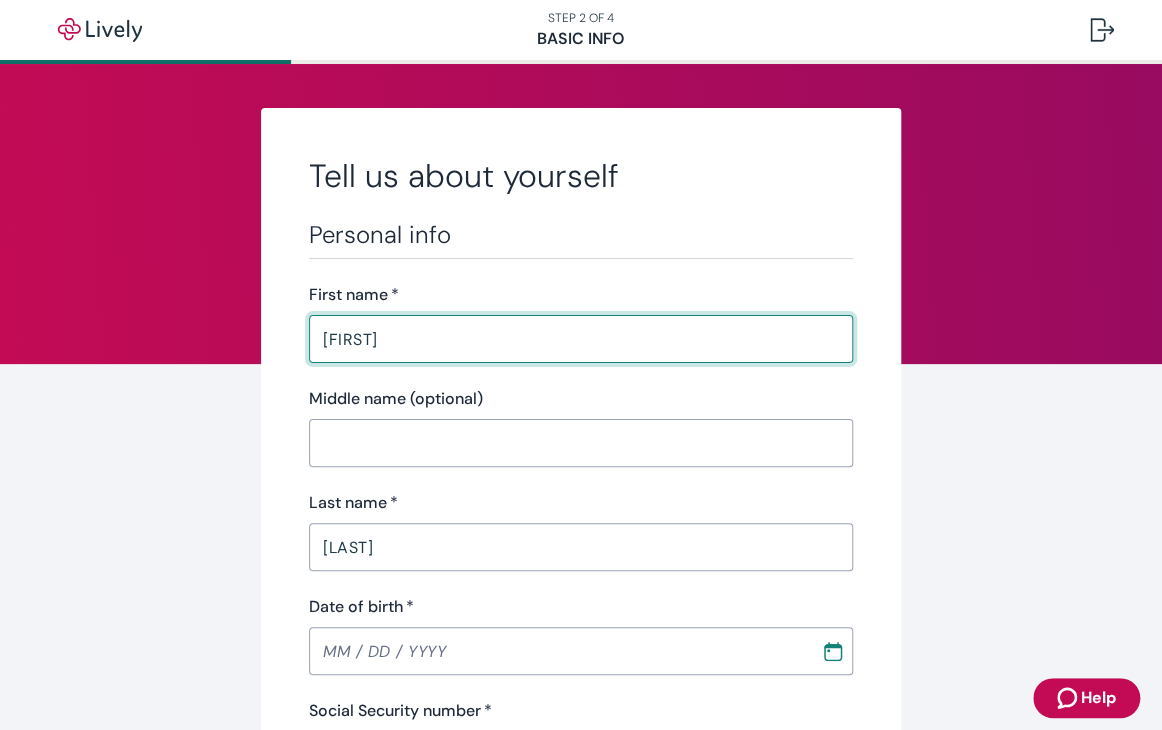 type on "[PHONE]" 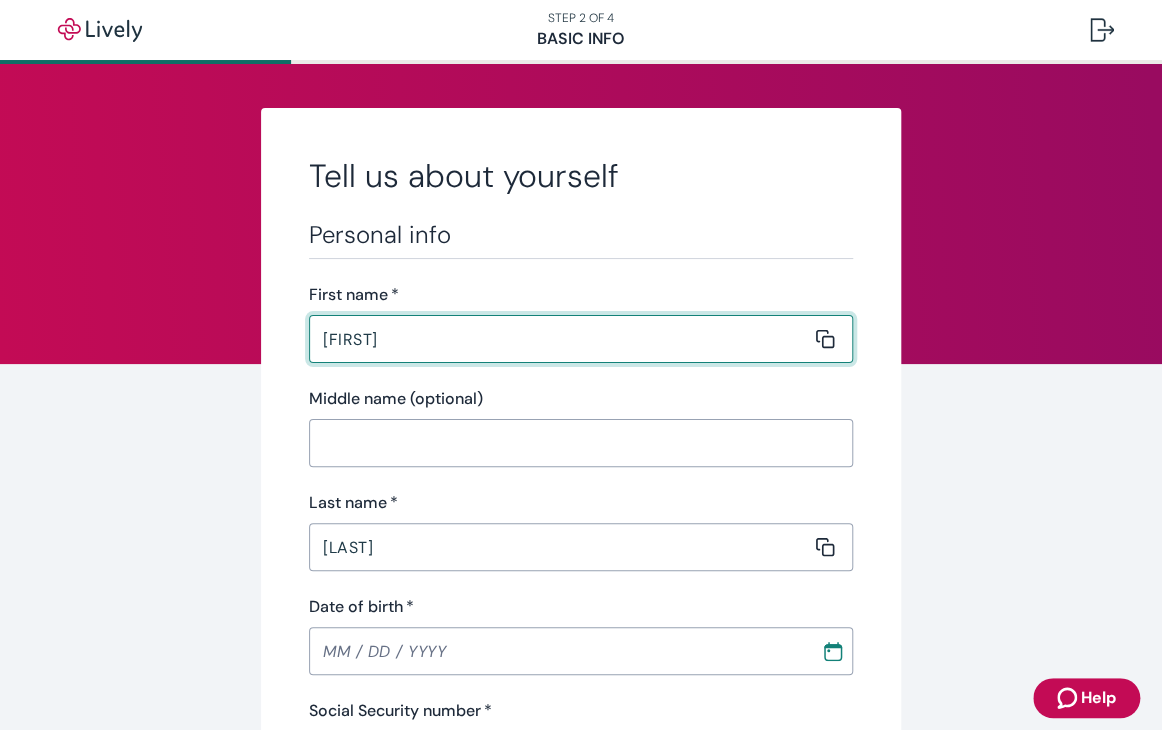 type 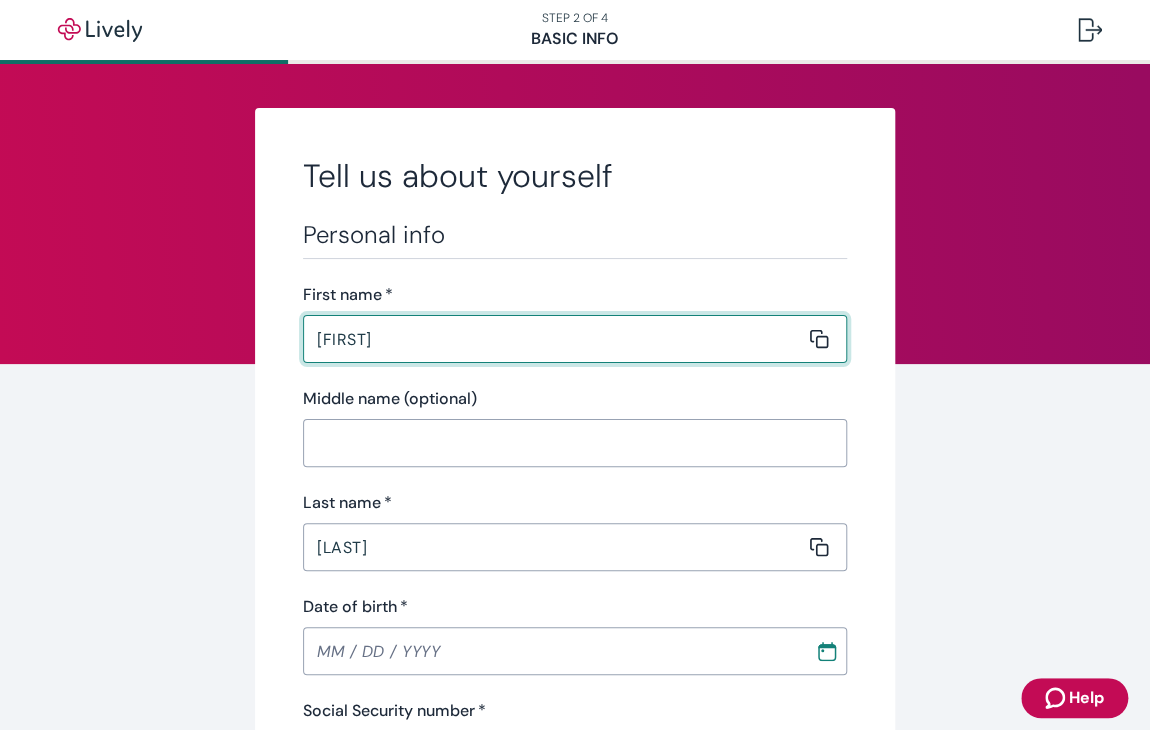 click on "Tell us about yourself Personal info First name   * [FIRST] ​ Middle name (optional) ​ Last name   * [LAST] ​ Date of birth   * ​ Social Security number   * ​ Confirm Social Security number   * ​ Occupation   * ​ Current employer (optional) ​ Salary (optional) ​ Contact info Phone number   * [PHONE] ​ Home address   * [NUMBER] [STREET] ​ ​ City   * [CITY] ​ State * ​ Zip code   * [POSTAL_CODE] ​ Is this your mailing address? * Yes No Back Continue" at bounding box center [575, 1041] 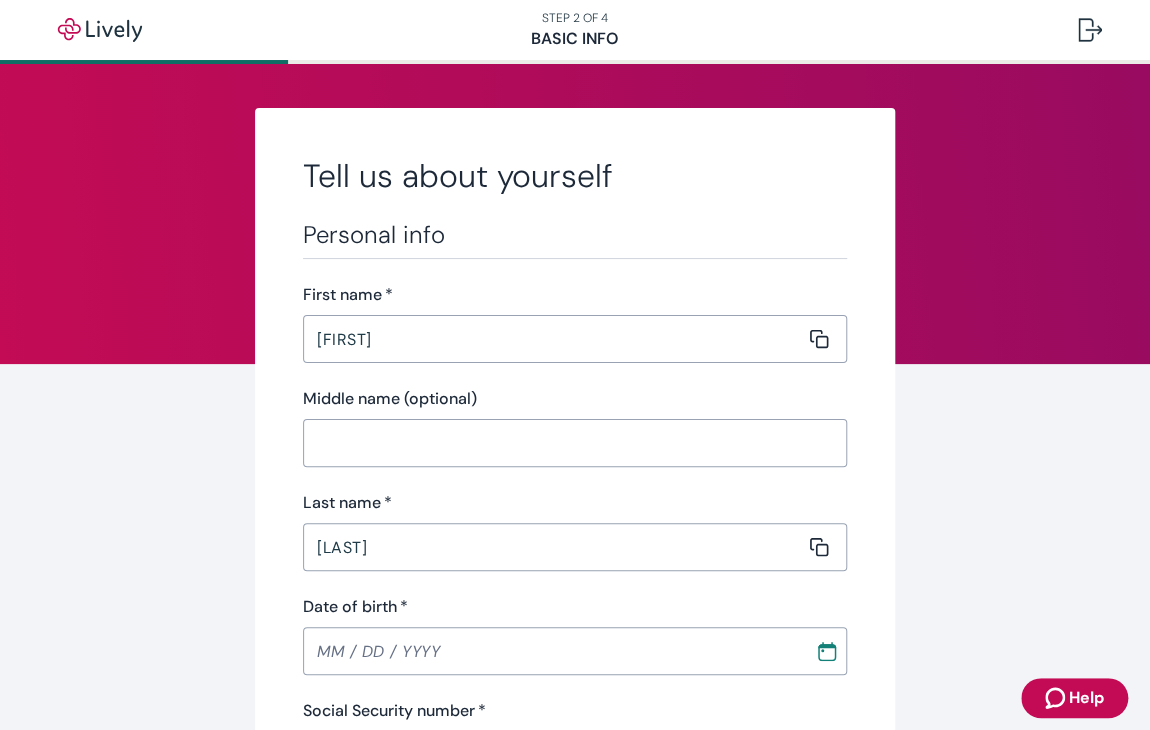 scroll, scrollTop: 480, scrollLeft: 0, axis: vertical 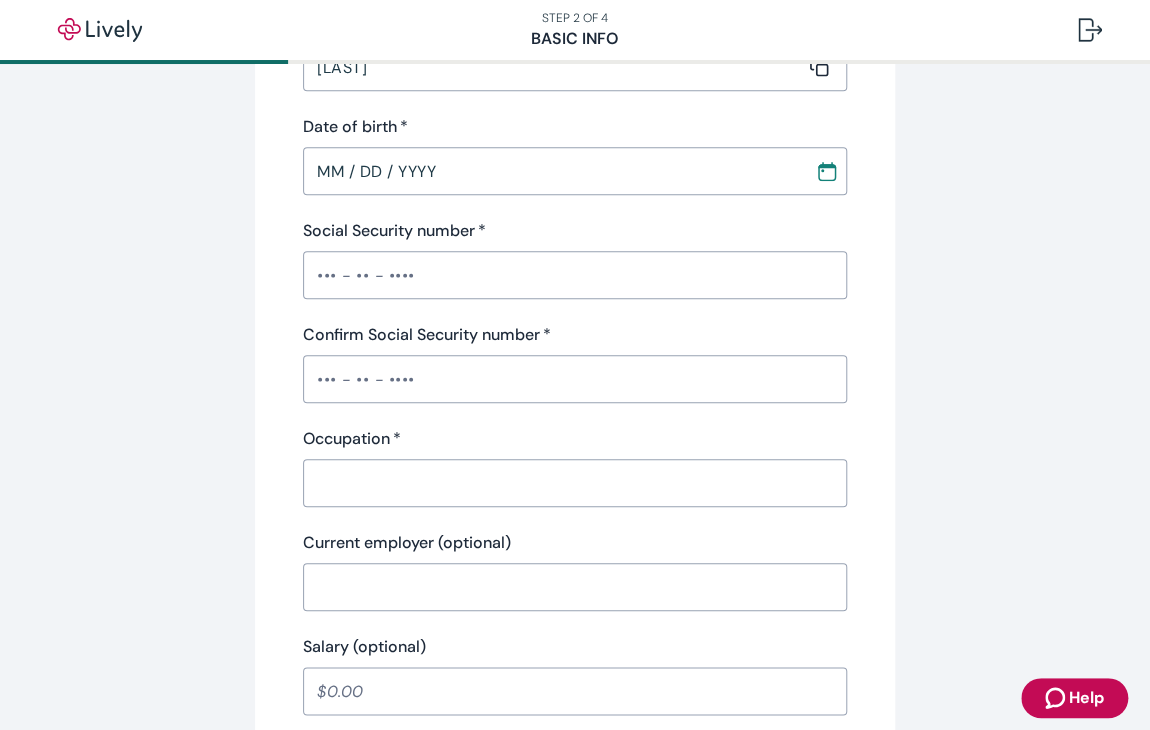 click on "MM / DD / YYYY" at bounding box center (552, 171) 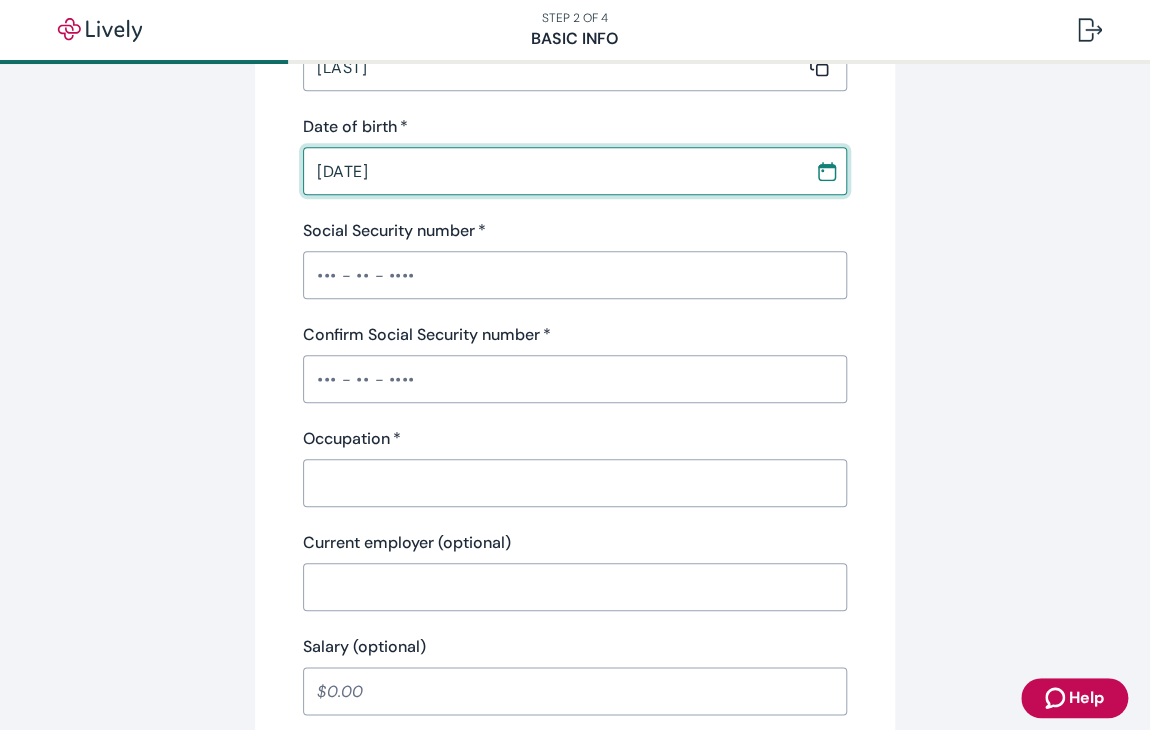 type on "[DATE]" 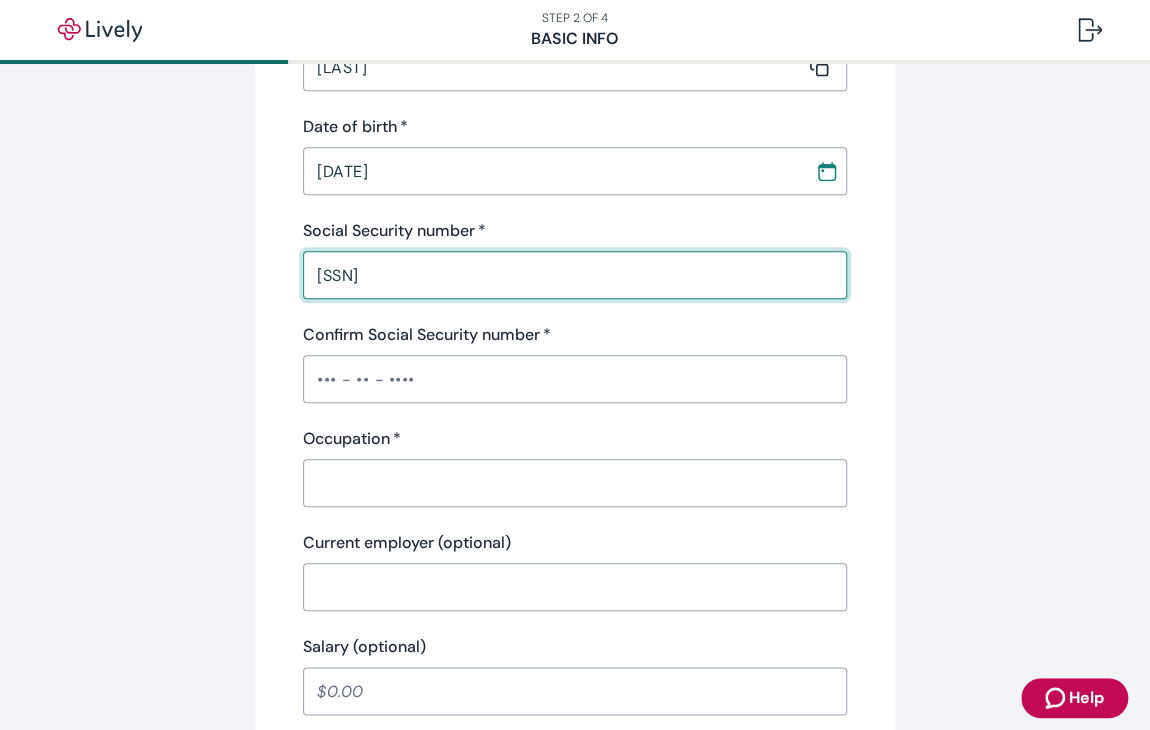 type on "[SSN]" 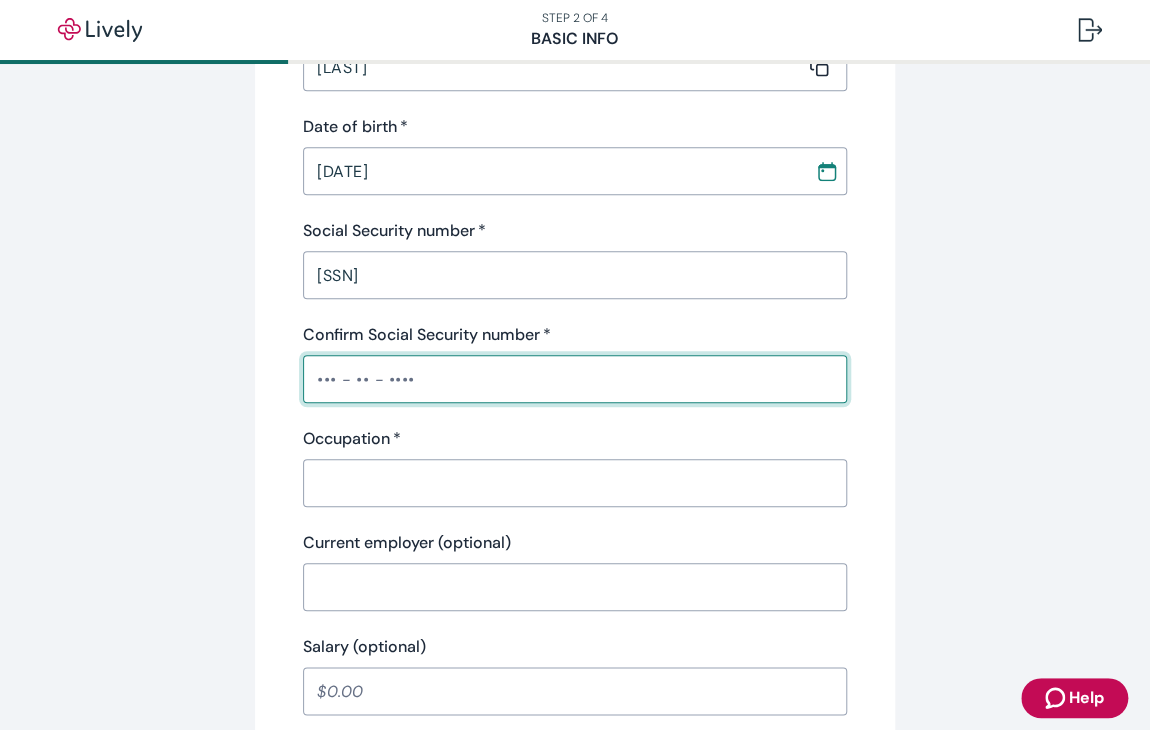 click on "Confirm Social Security number   *" at bounding box center [575, 379] 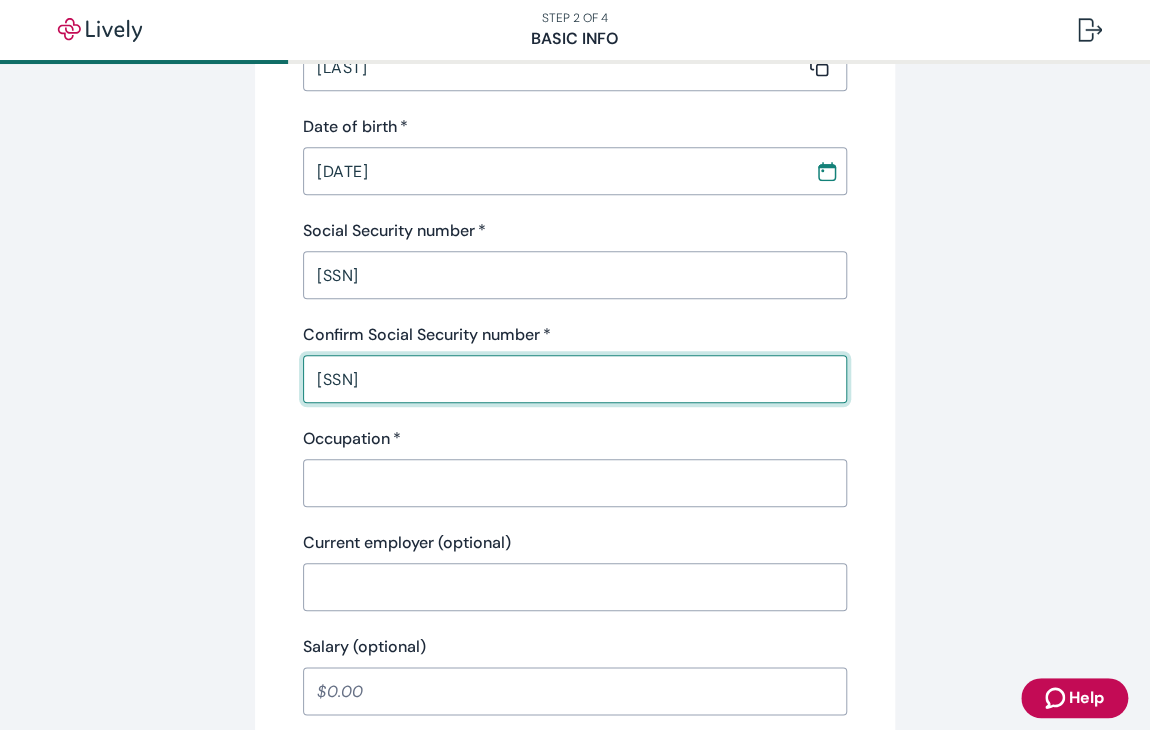 type on "[SSN]" 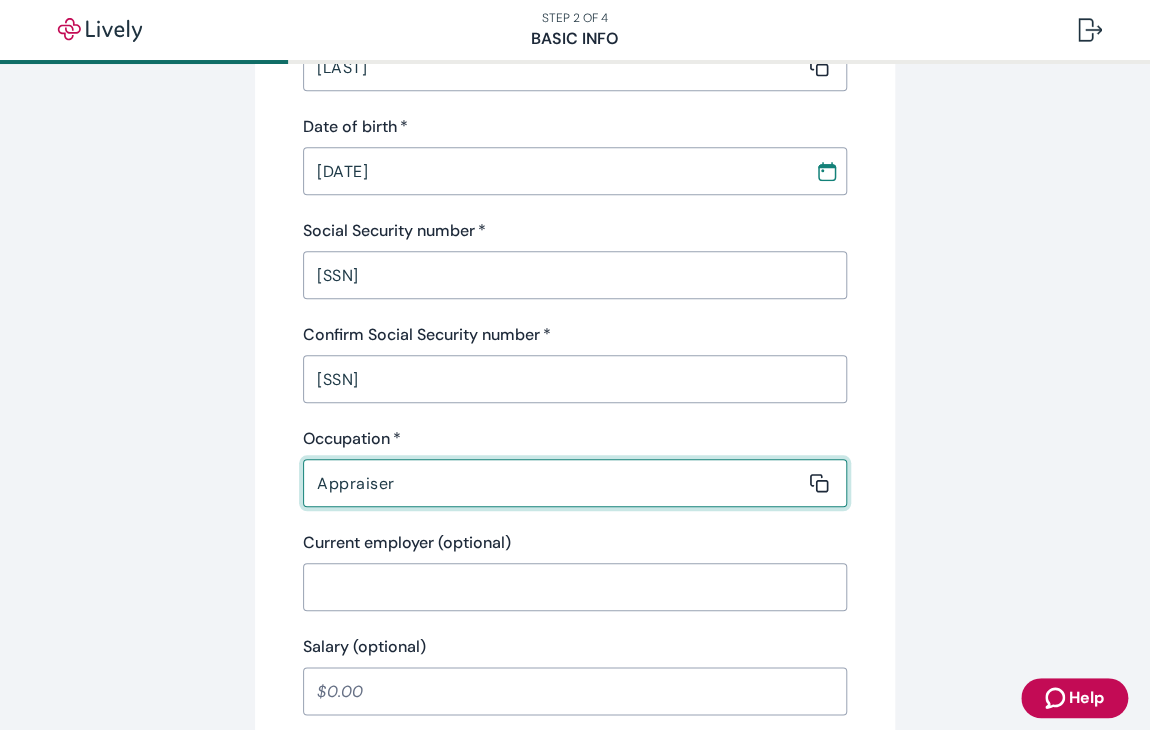 type on "Appraiser" 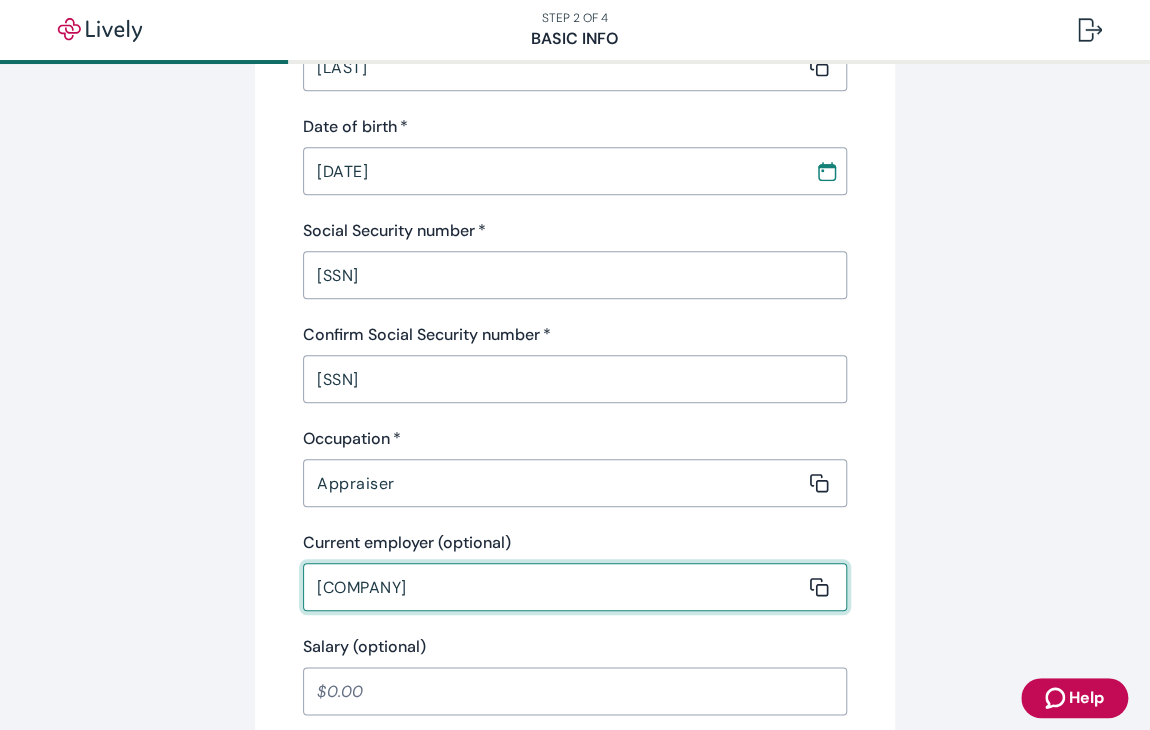 type on "[COMPANY]" 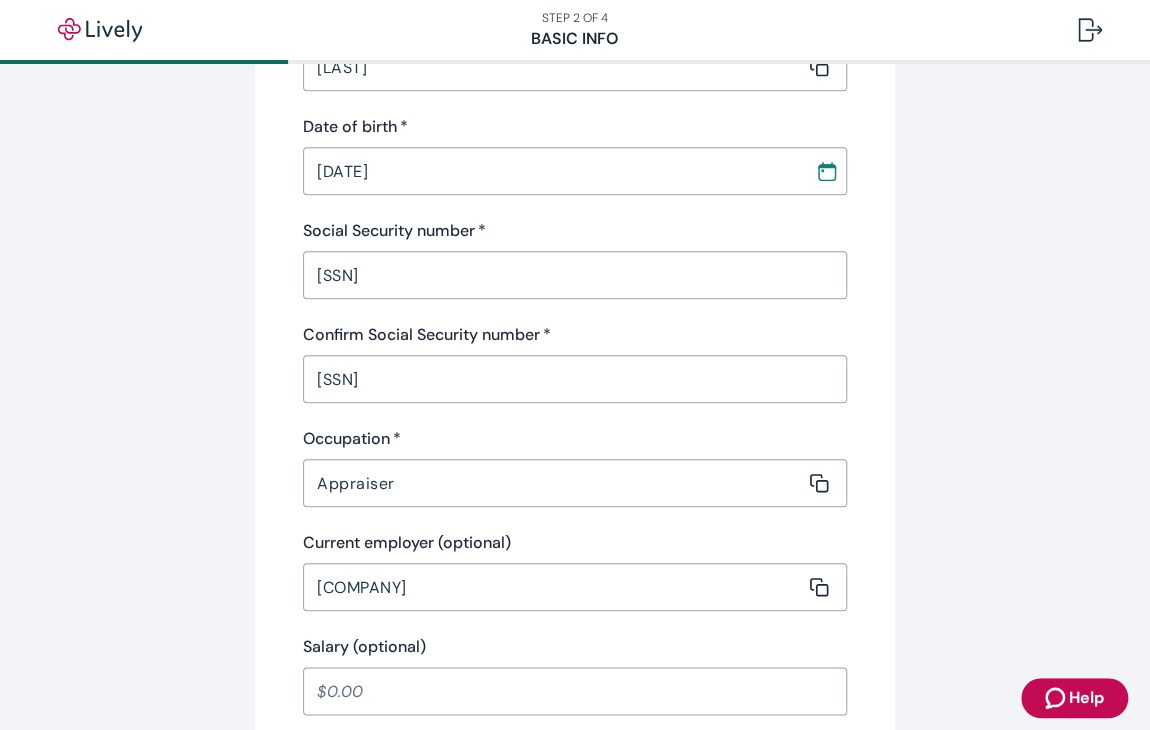 click on "Tell us about yourself Personal info First name   * [FIRST] ​ Middle name (optional) ​ Last name   * [LAST] ​ Date of birth   * [DATE] ​ Social Security number   * [SSN] ​ Confirm Social Security number   * [SSN] ​ Occupation   * Appraiser ​ Current employer (optional) [COMPANY] ​ Salary (optional) ​ Contact info Phone number   * [PHONE] ​ Home address   * [NUMBER] [STREET] ​ ​ City   * [CITY] ​ State * ​ Zip code   * [POSTAL_CODE] ​ Is this your mailing address? * Yes No Back Continue" at bounding box center [575, 561] 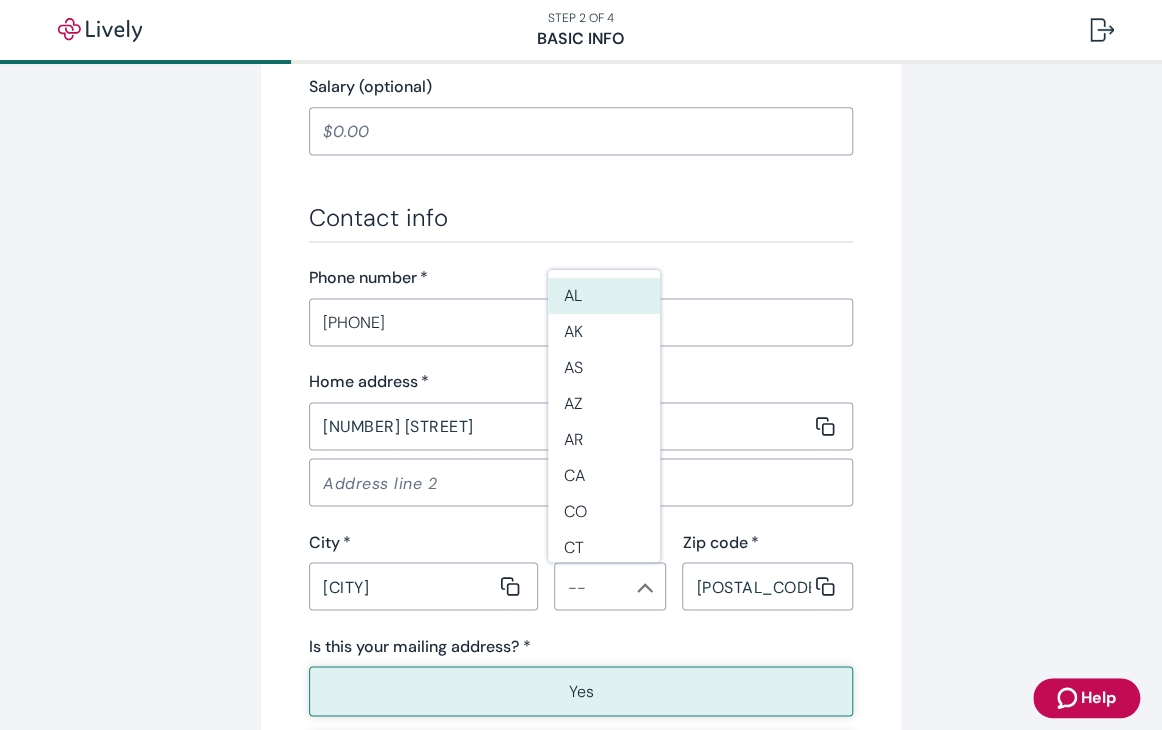 scroll, scrollTop: 1120, scrollLeft: 0, axis: vertical 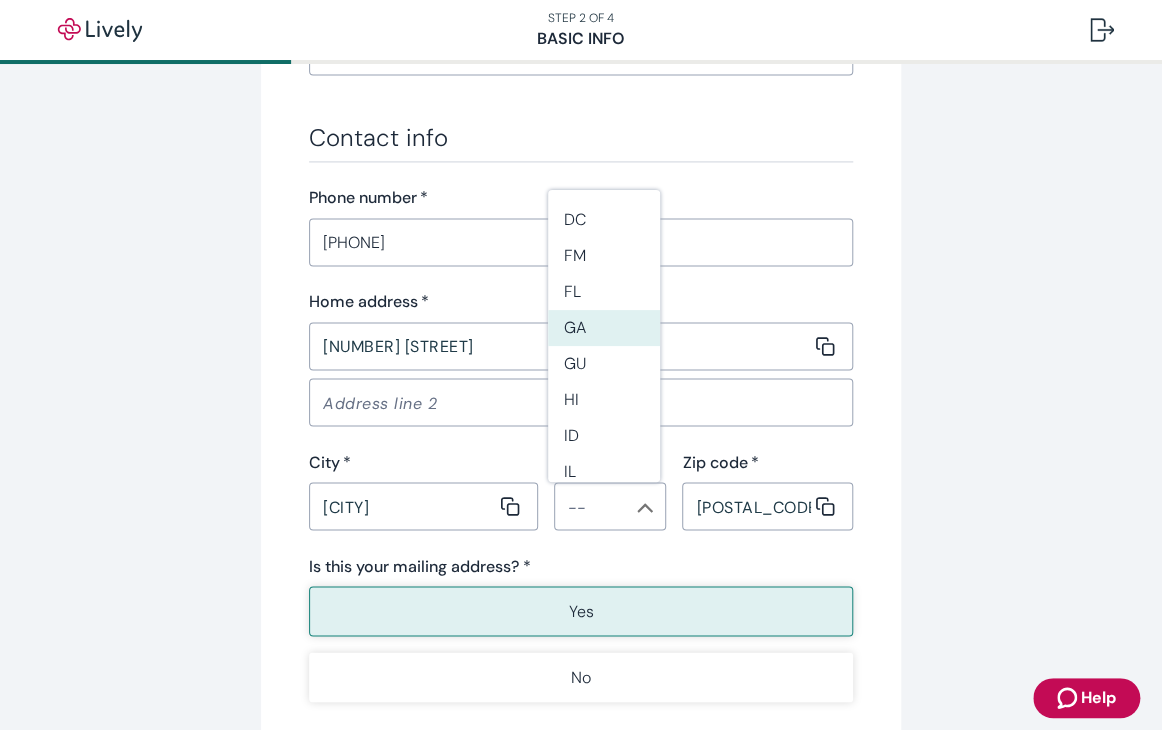 click on "GA" at bounding box center [604, 328] 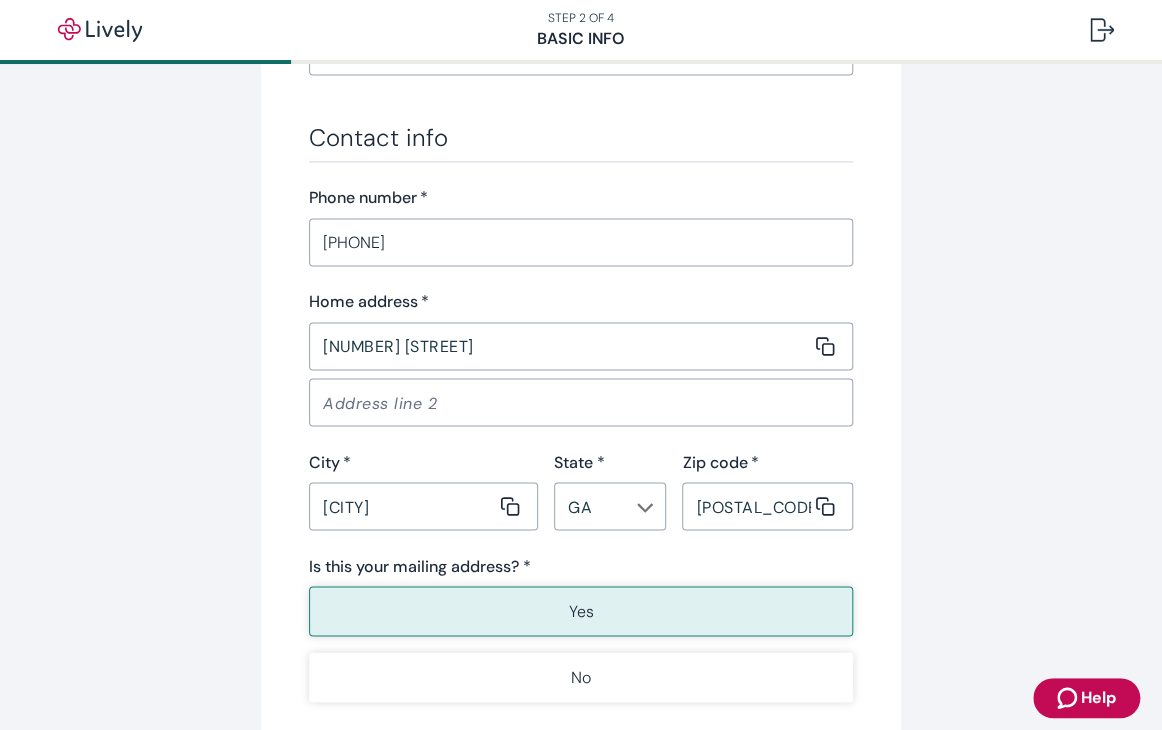 click on "Yes" at bounding box center (581, 611) 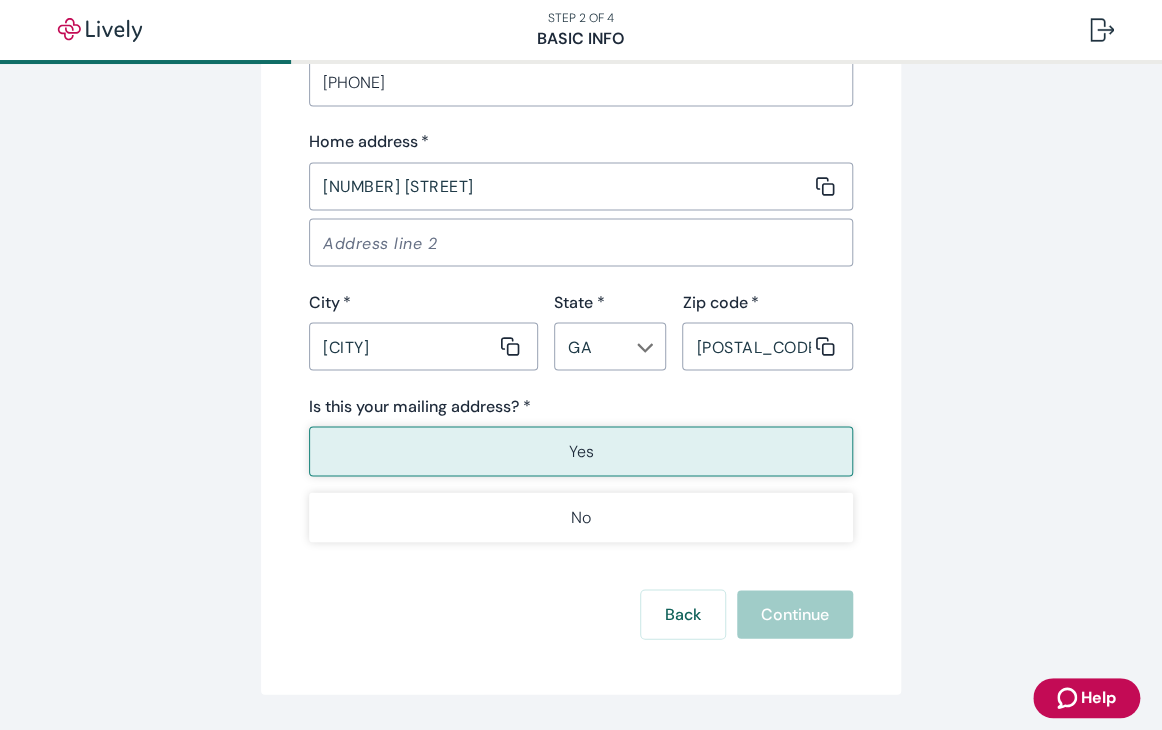 scroll, scrollTop: 1338, scrollLeft: 0, axis: vertical 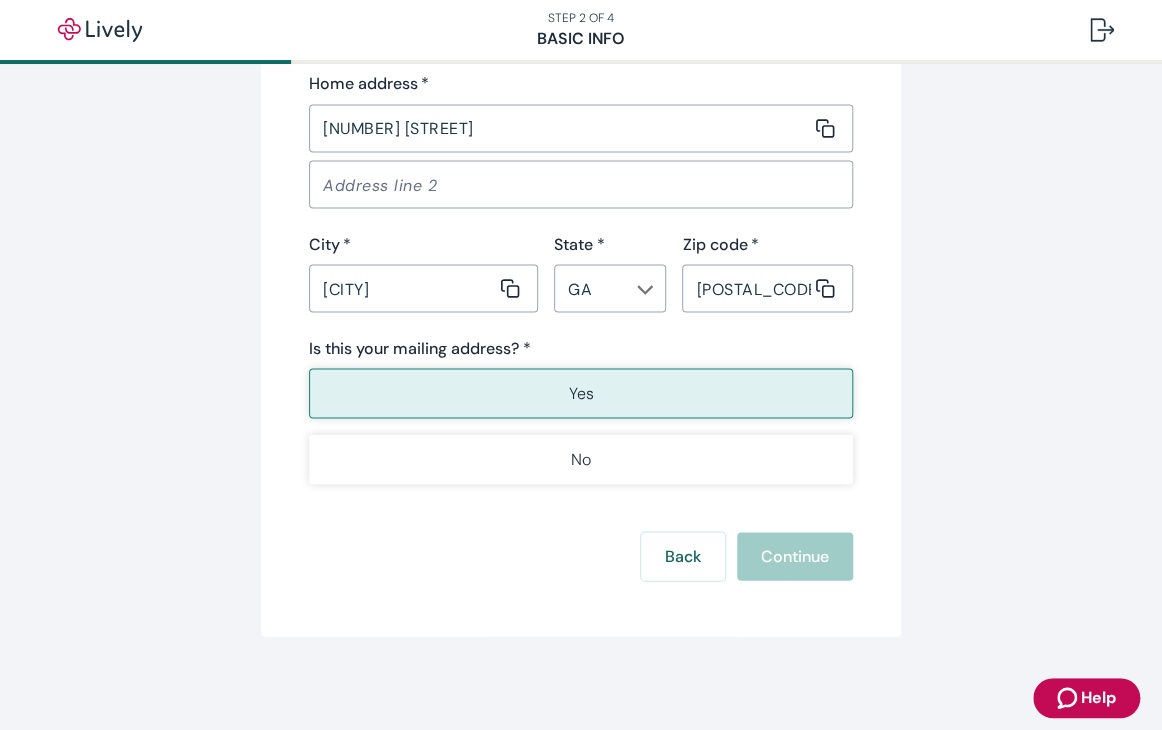 click on "Yes" at bounding box center (581, 393) 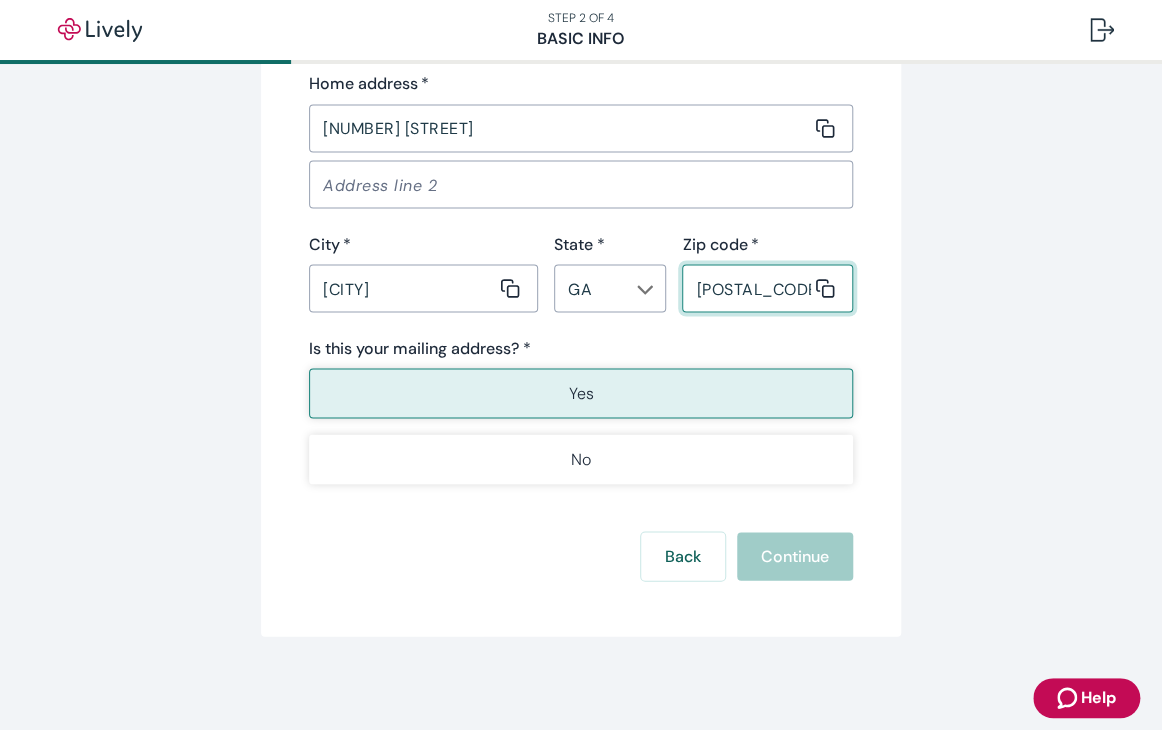 click on "GA" at bounding box center (593, 288) 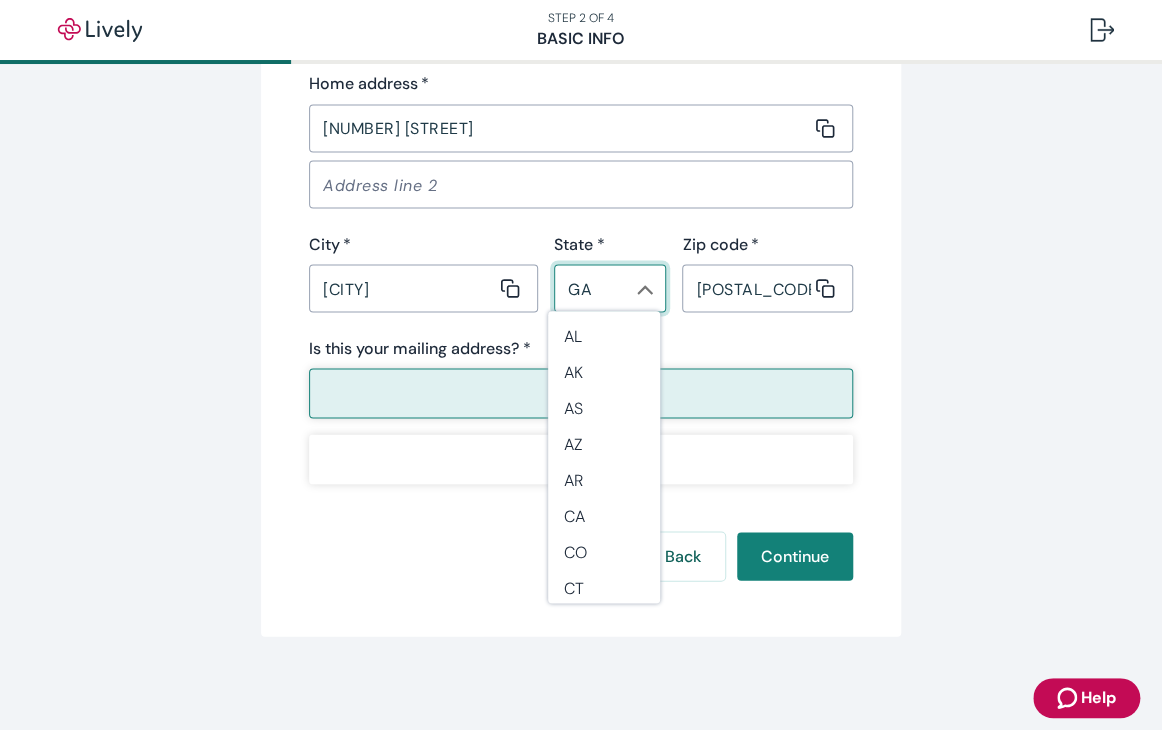 scroll, scrollTop: 186, scrollLeft: 0, axis: vertical 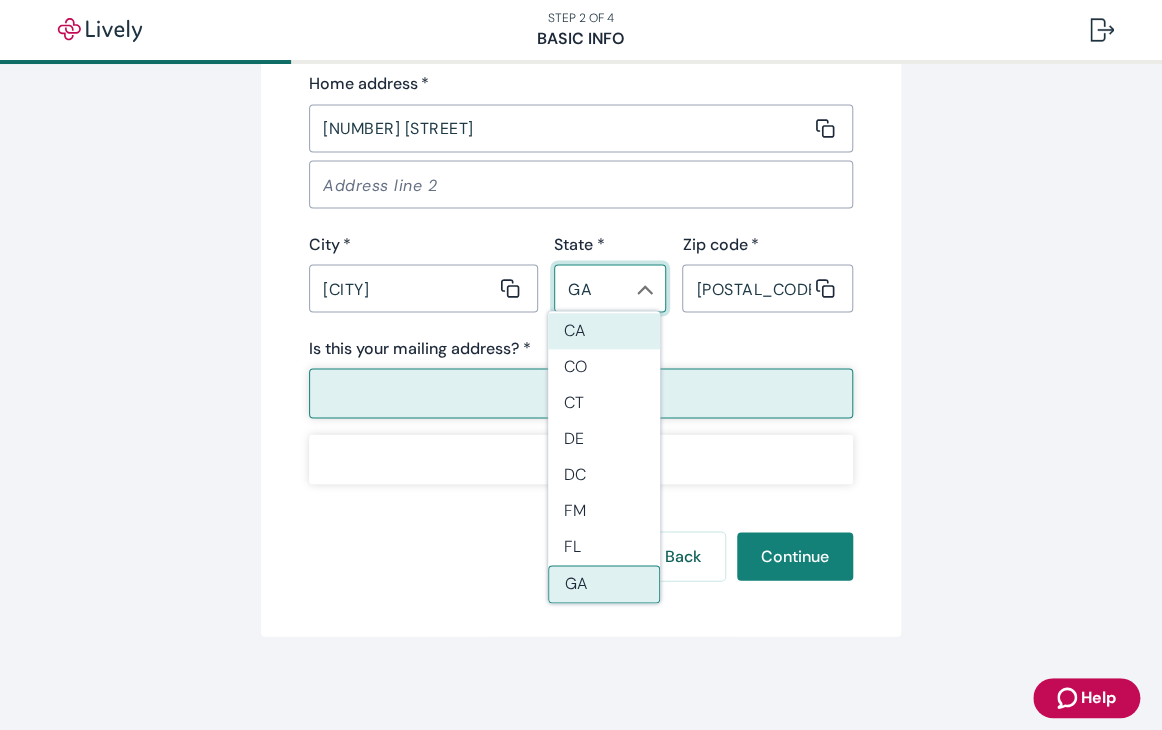 click on "GA" at bounding box center [593, 288] 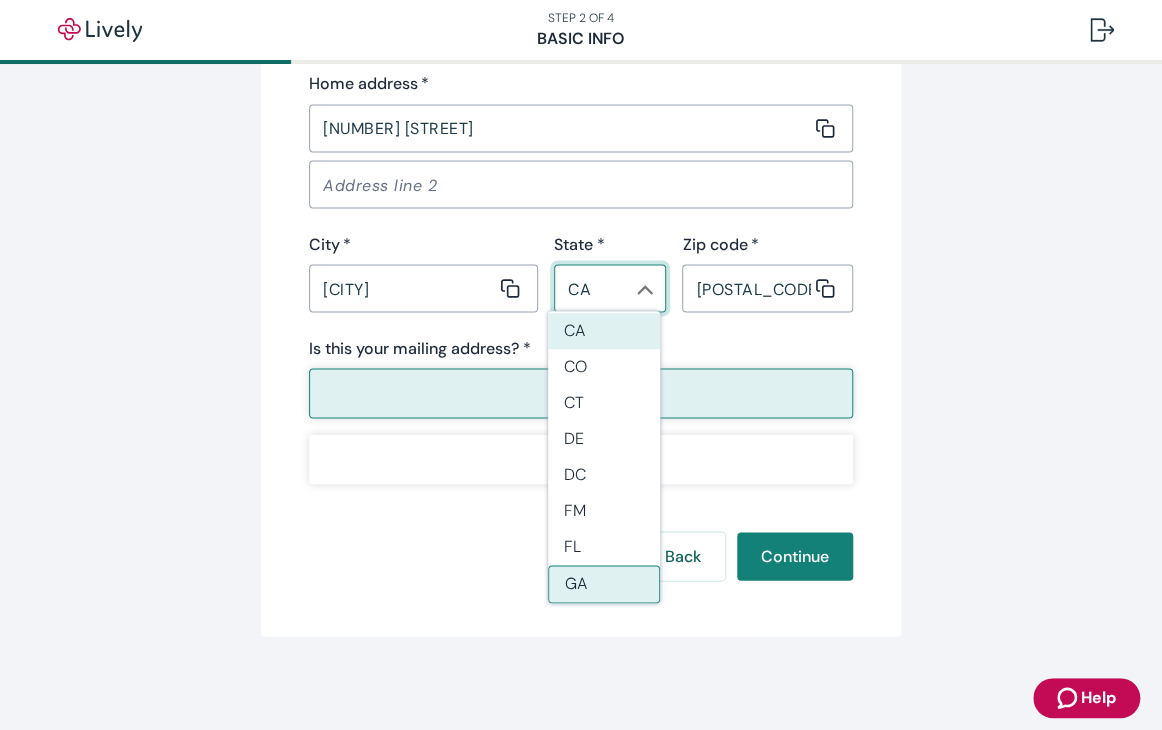click on "Yes" at bounding box center (581, 393) 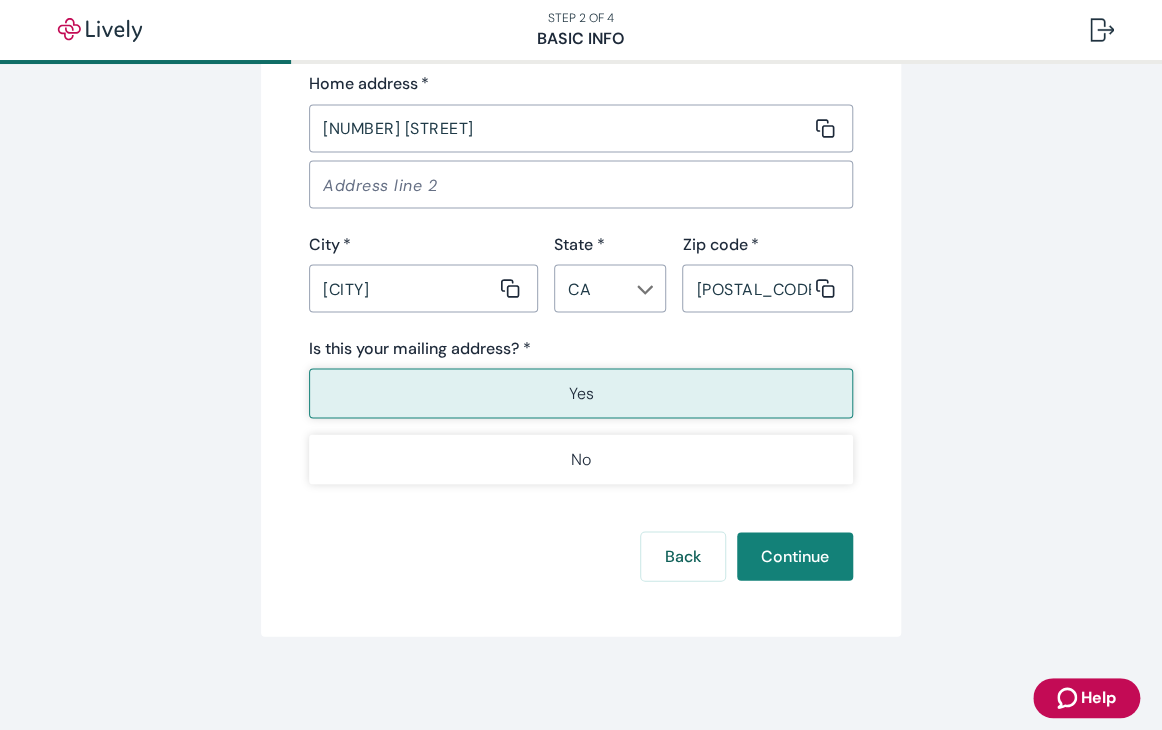 click on "Yes" at bounding box center [581, 393] 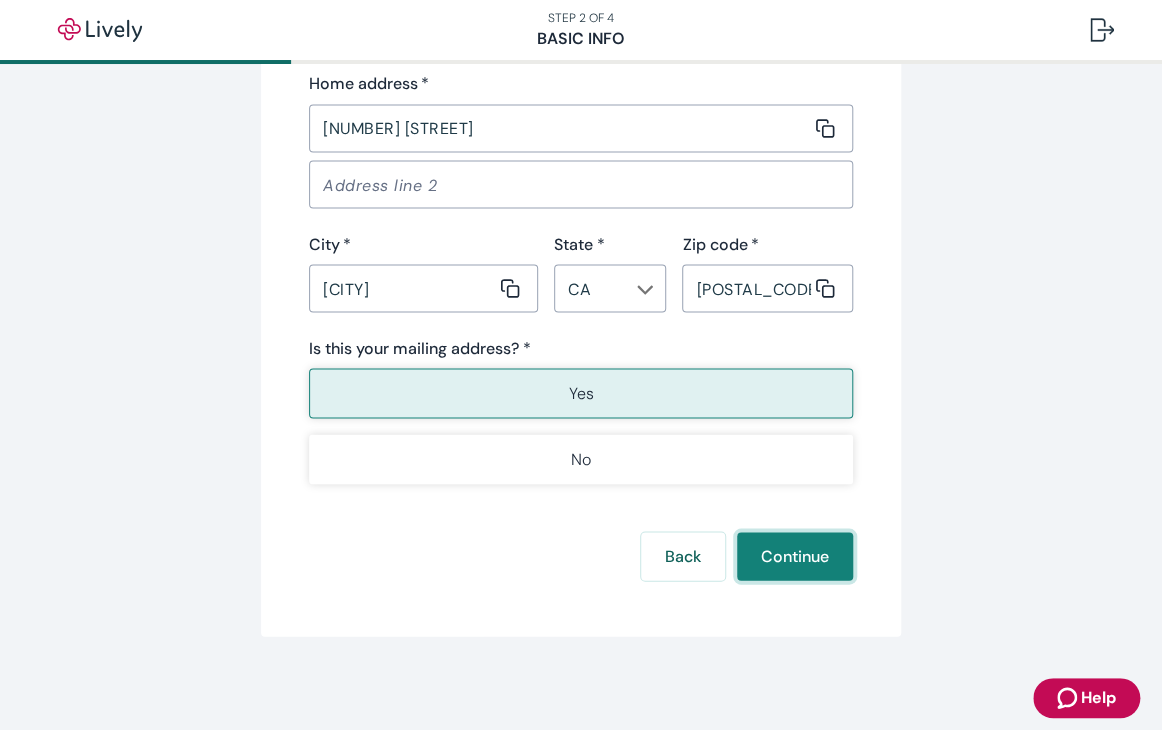 click on "Continue" at bounding box center [795, 556] 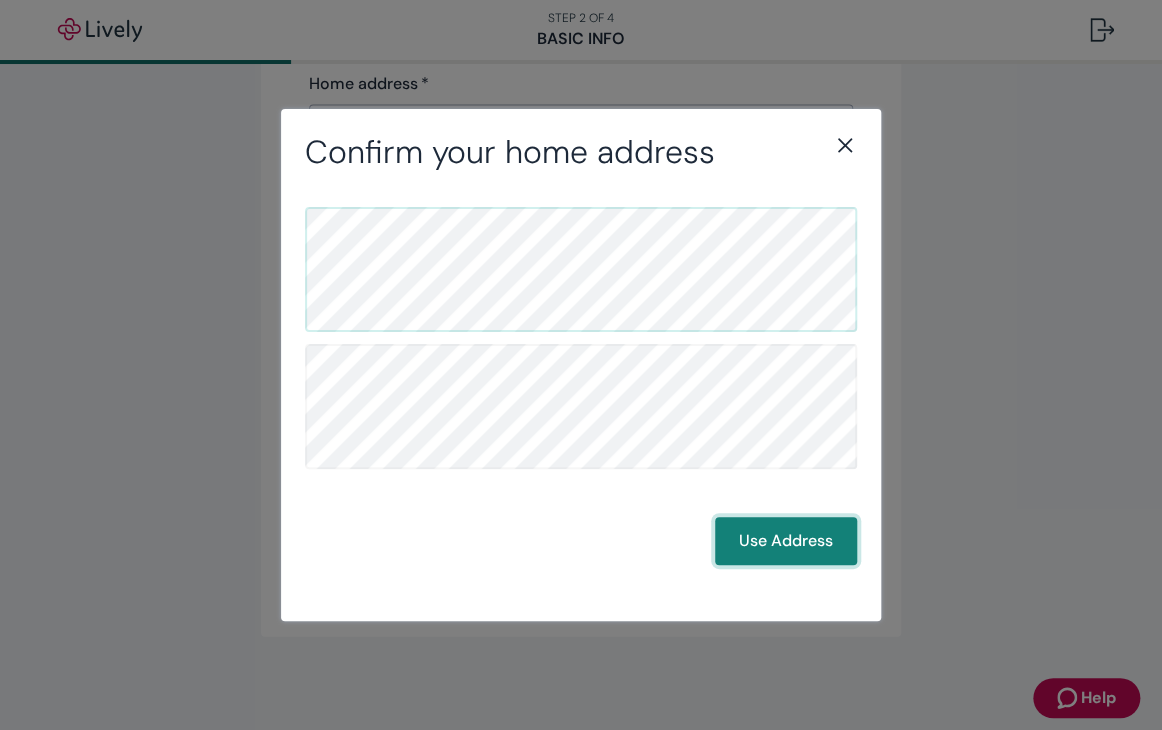click on "Use Address" at bounding box center (786, 541) 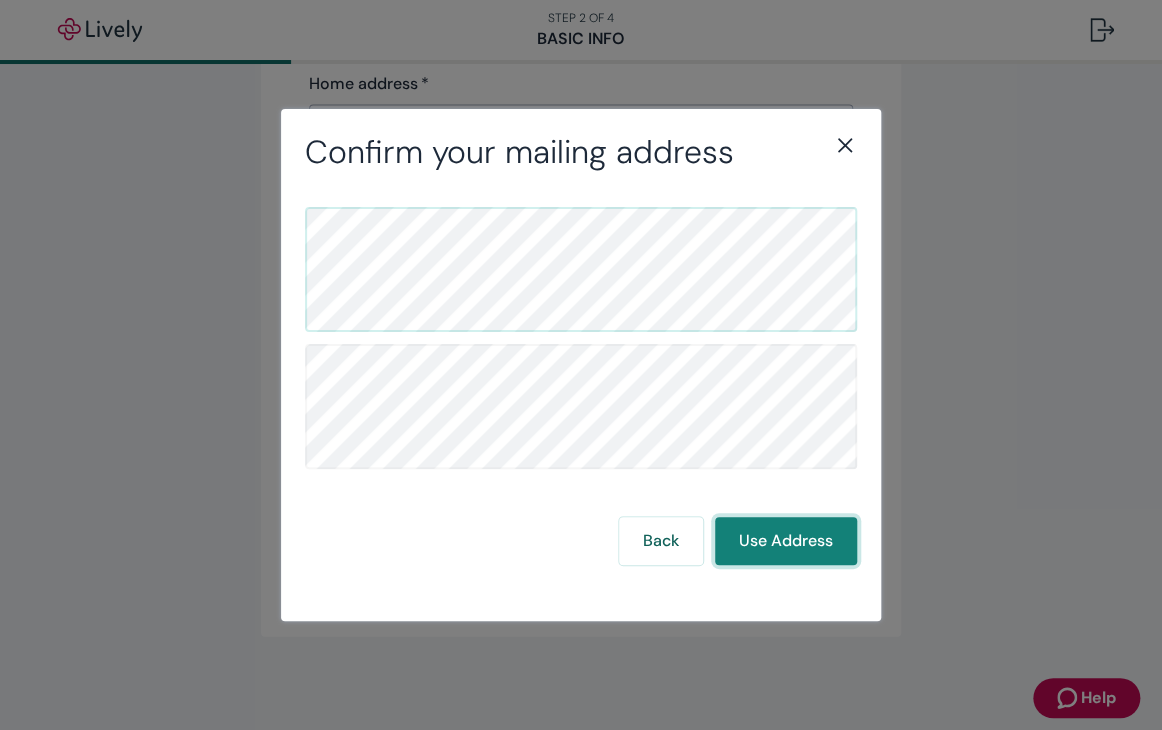 click on "Use Address" at bounding box center (786, 541) 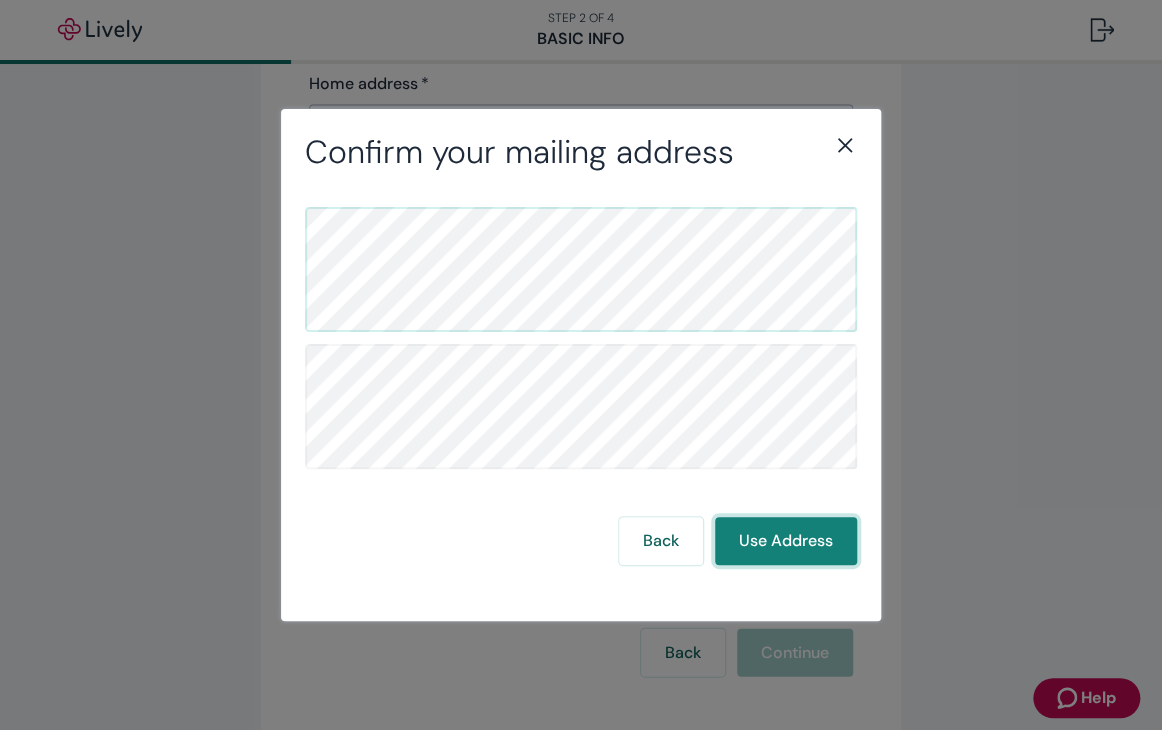 click on "Use Address" at bounding box center [786, 541] 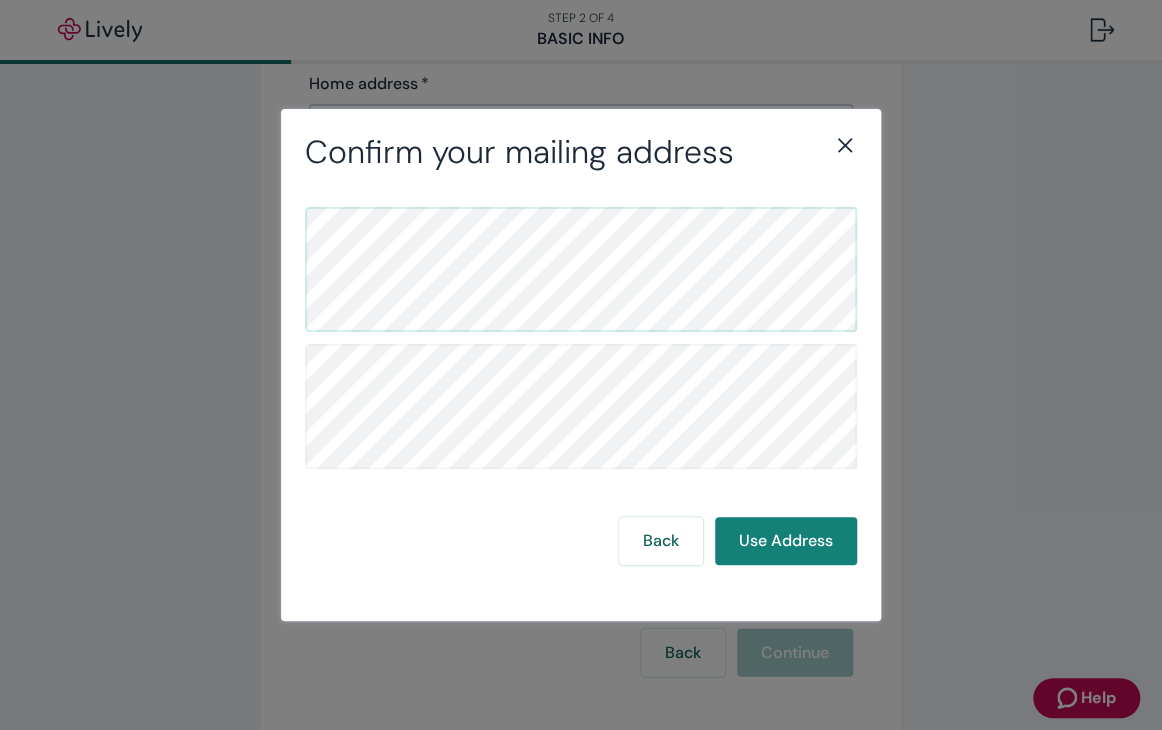 click 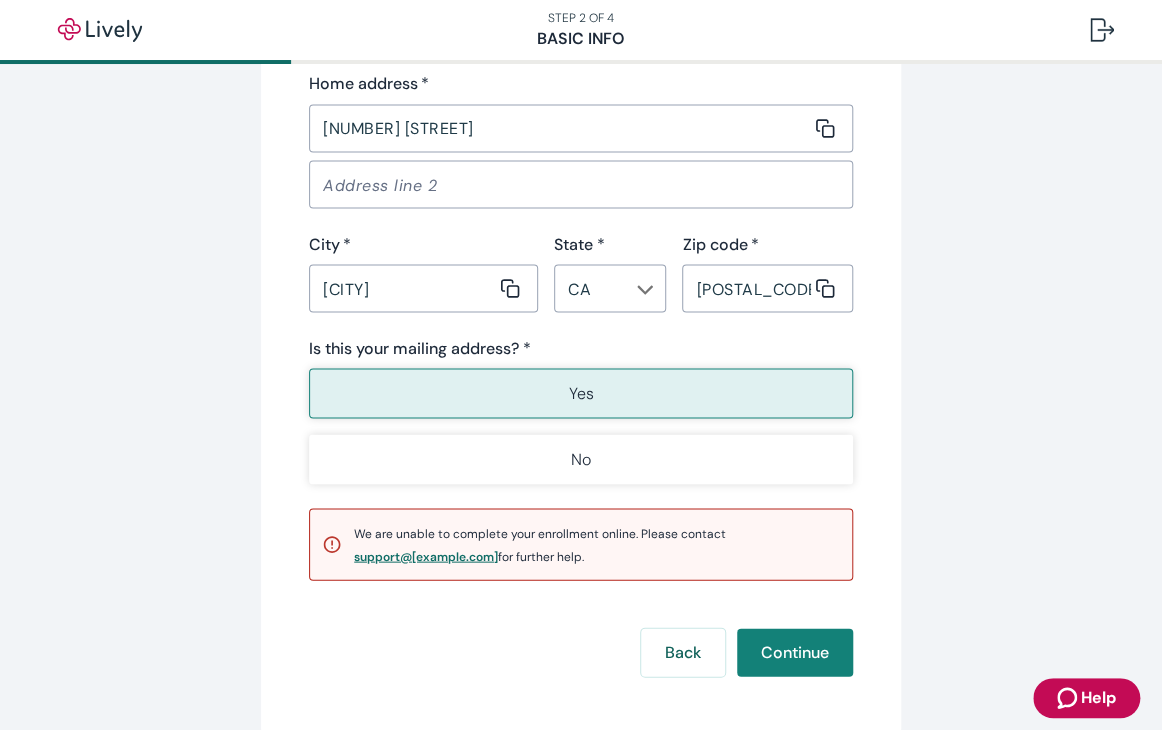 click on "support@[example.com]" at bounding box center [426, 556] 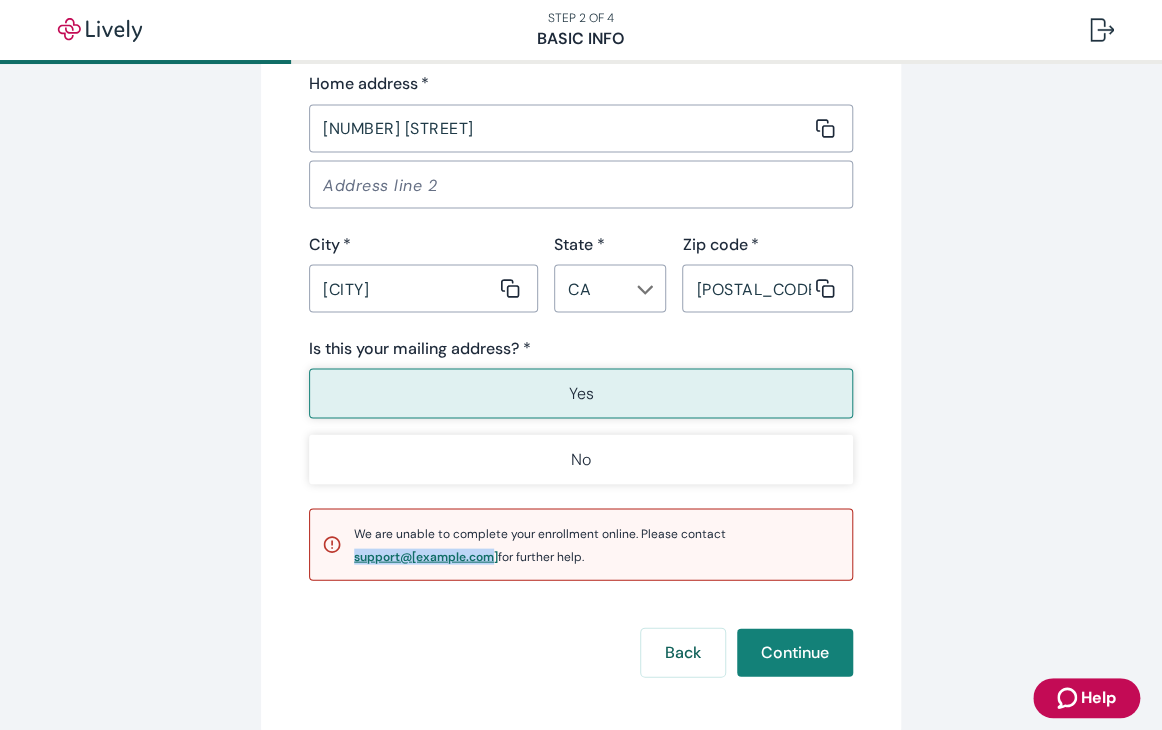 drag, startPoint x: 344, startPoint y: 557, endPoint x: 480, endPoint y: 551, distance: 136.1323 